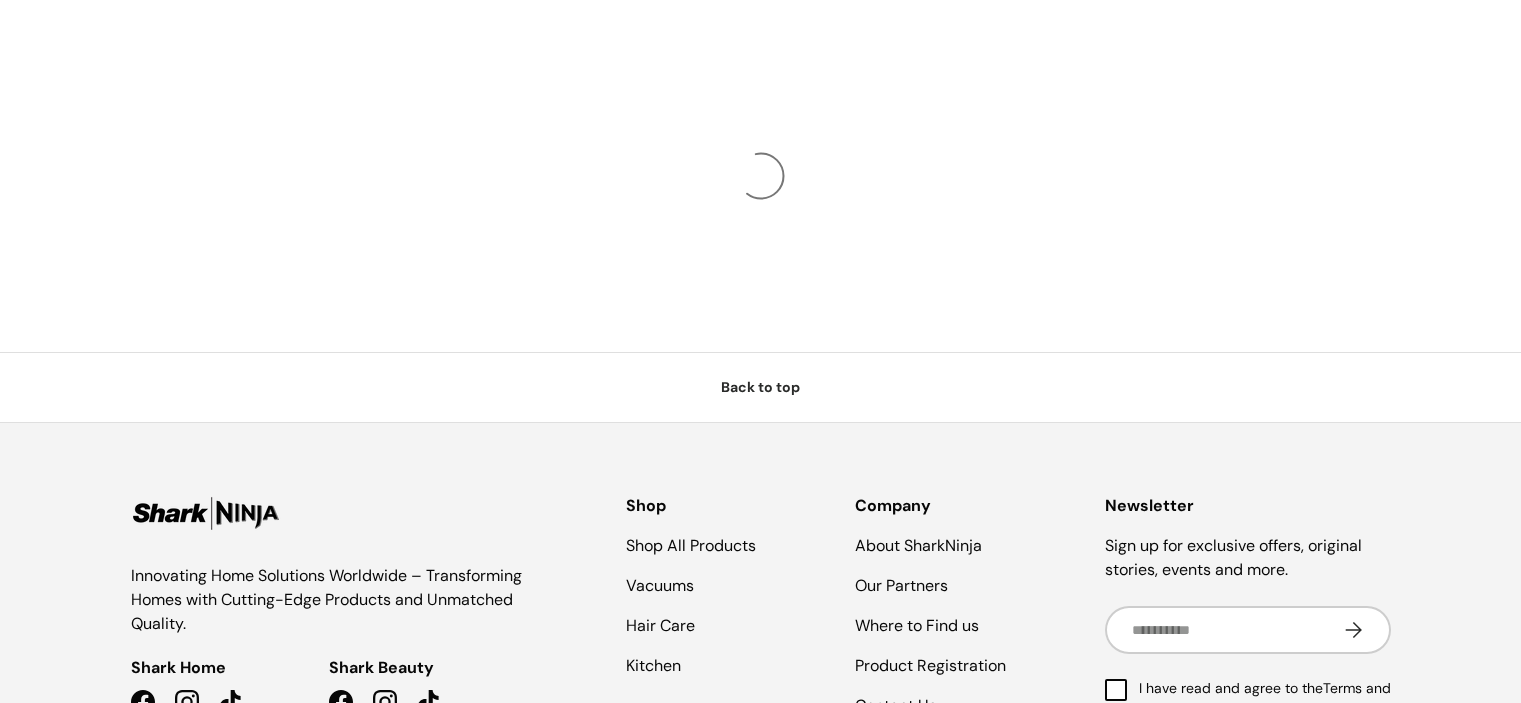 scroll, scrollTop: 0, scrollLeft: 0, axis: both 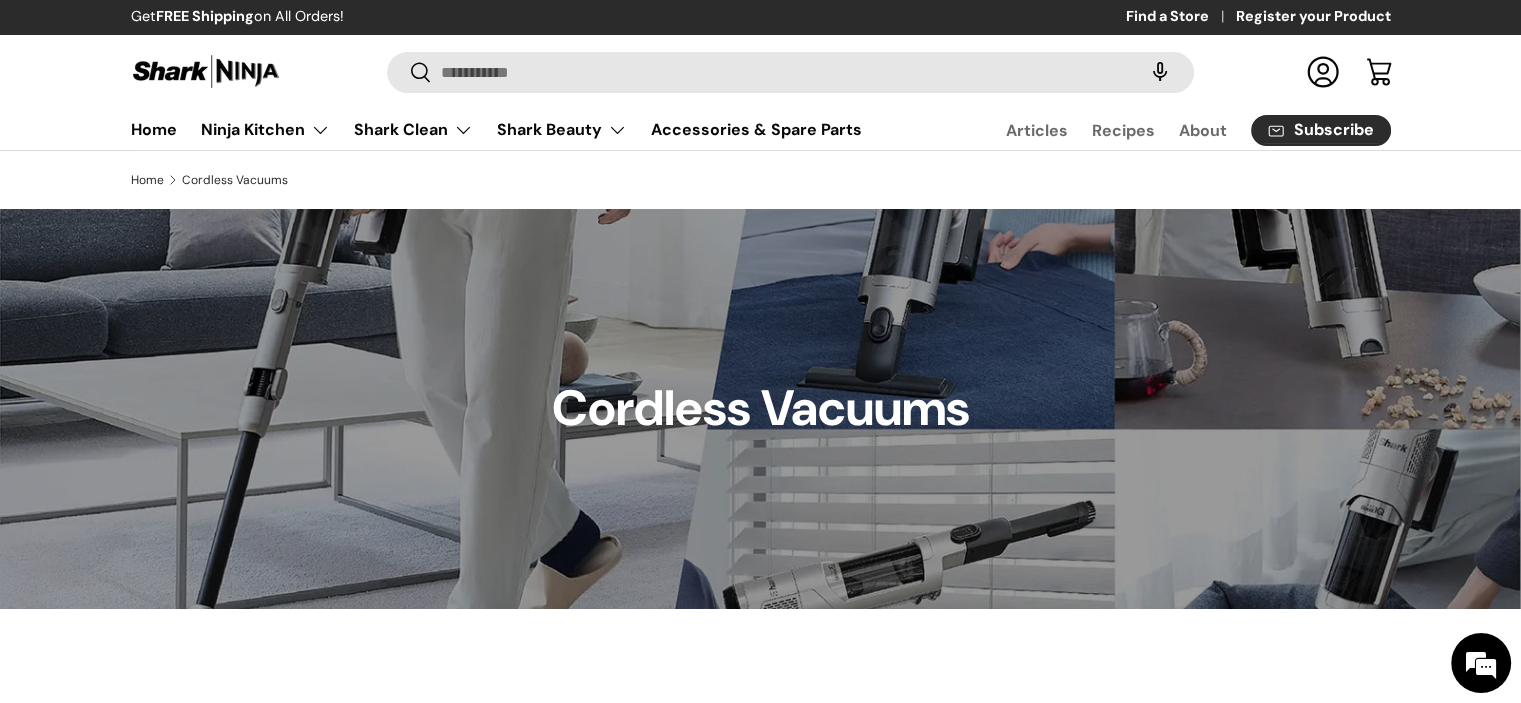 click on "Find a Store" at bounding box center (1181, 17) 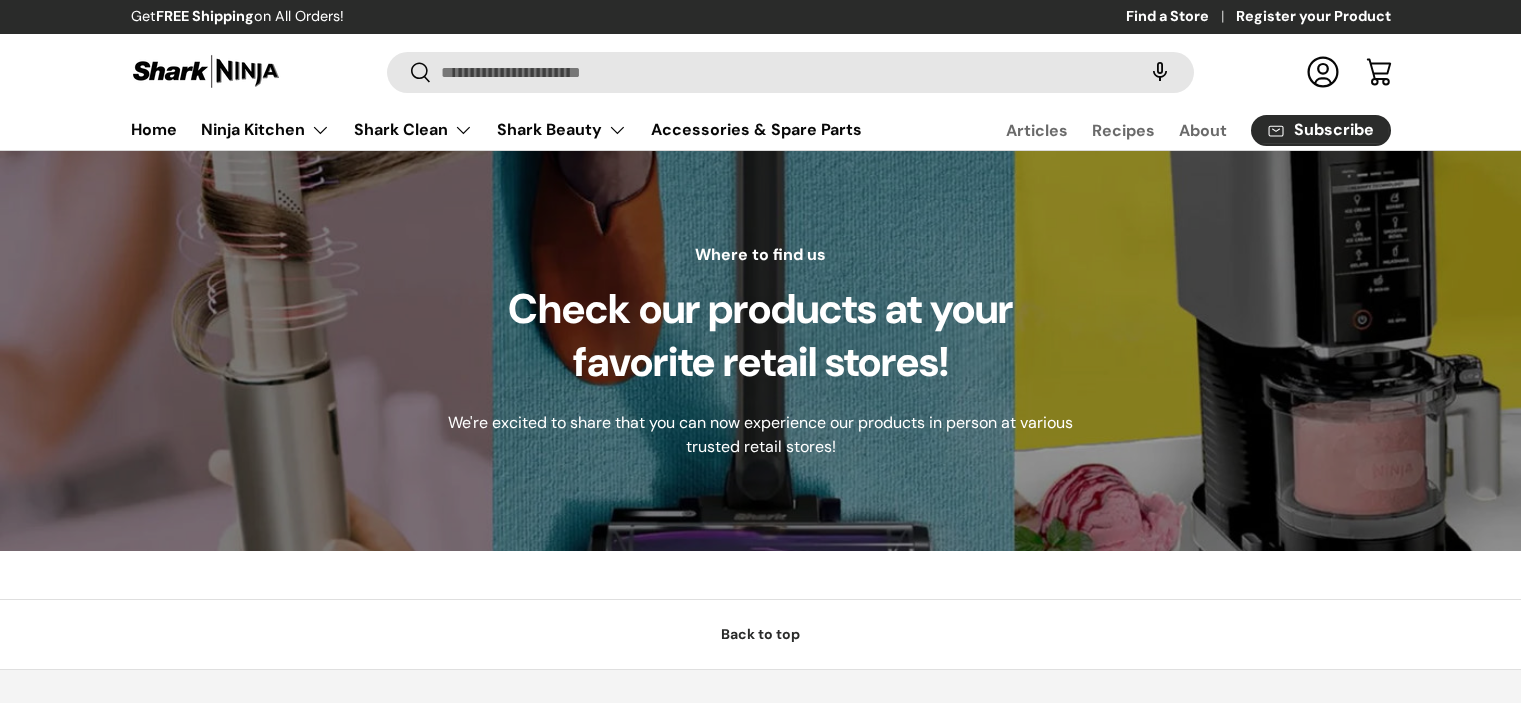 scroll, scrollTop: 0, scrollLeft: 0, axis: both 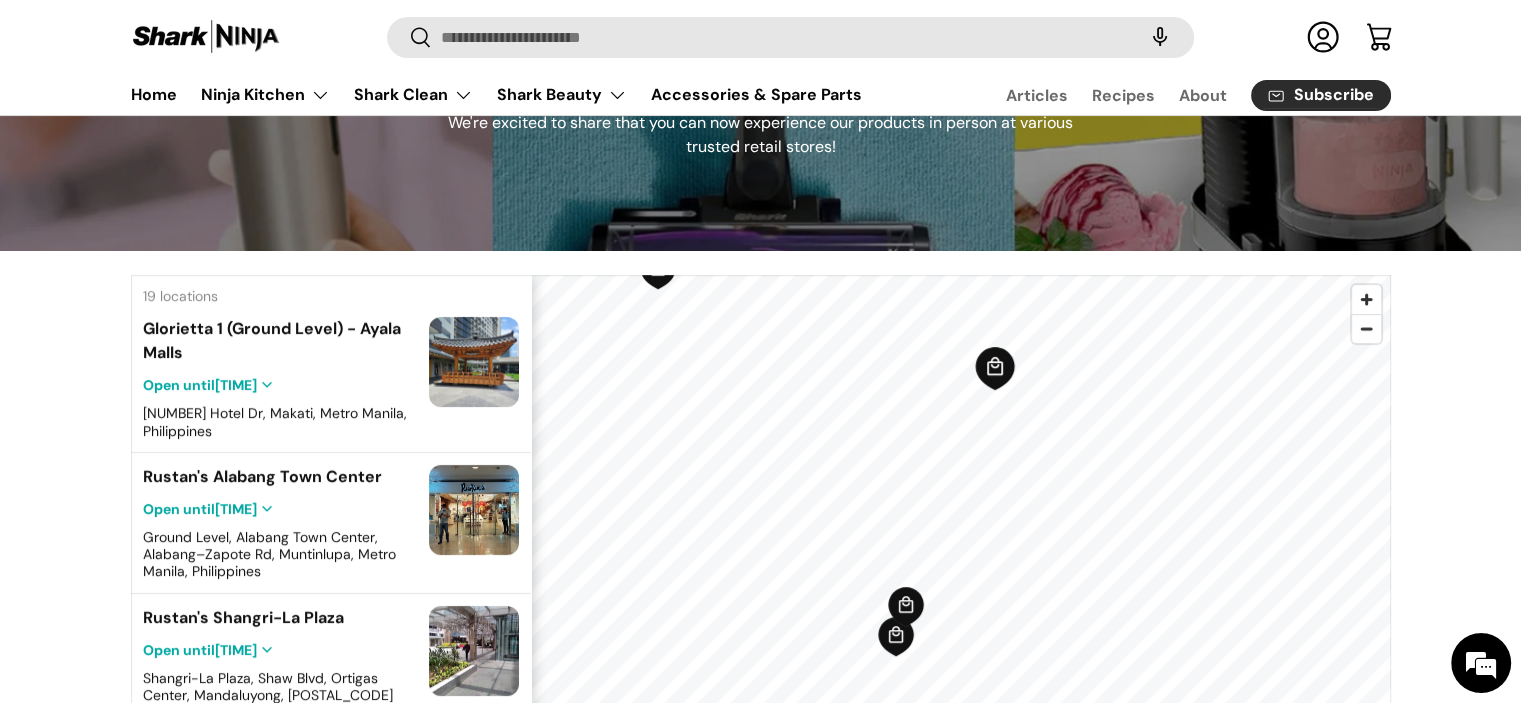 click 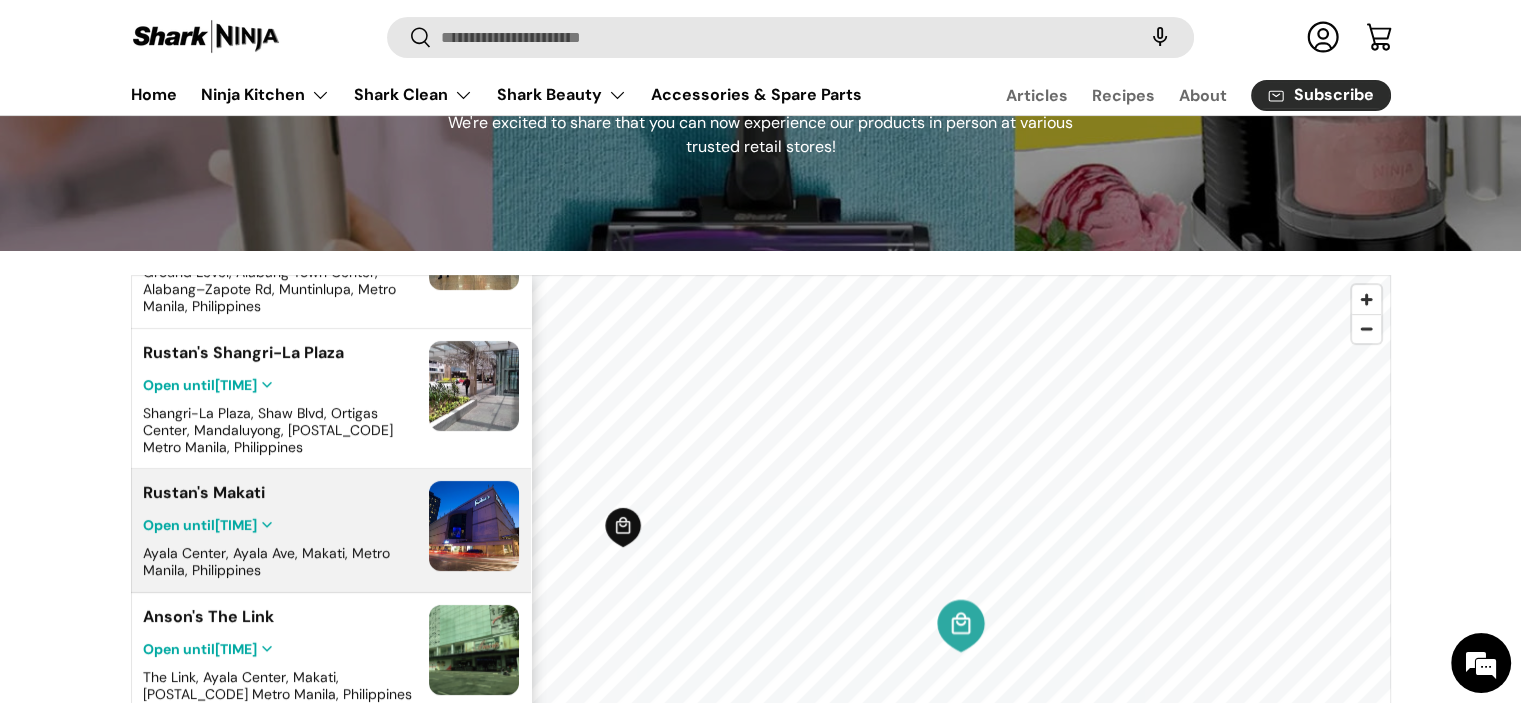 scroll, scrollTop: 336, scrollLeft: 0, axis: vertical 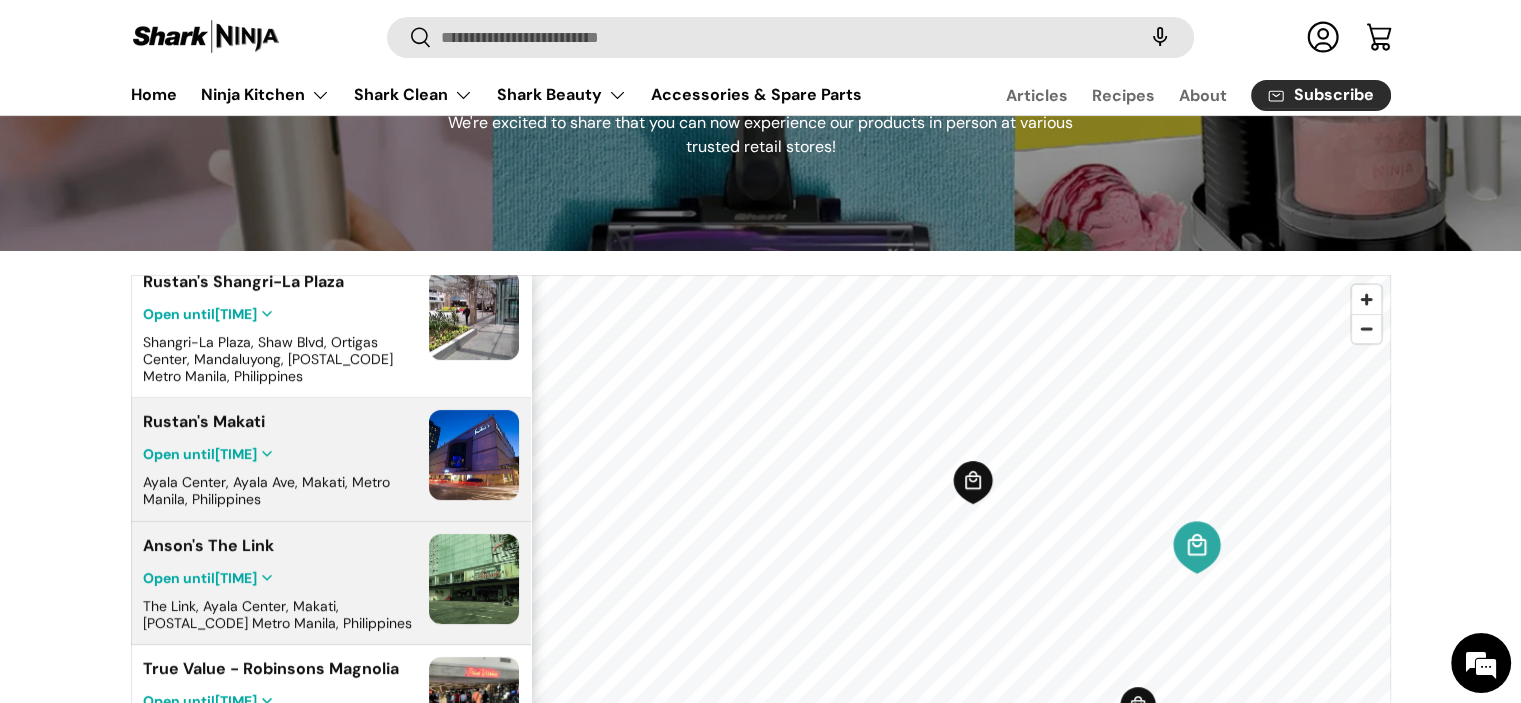 click 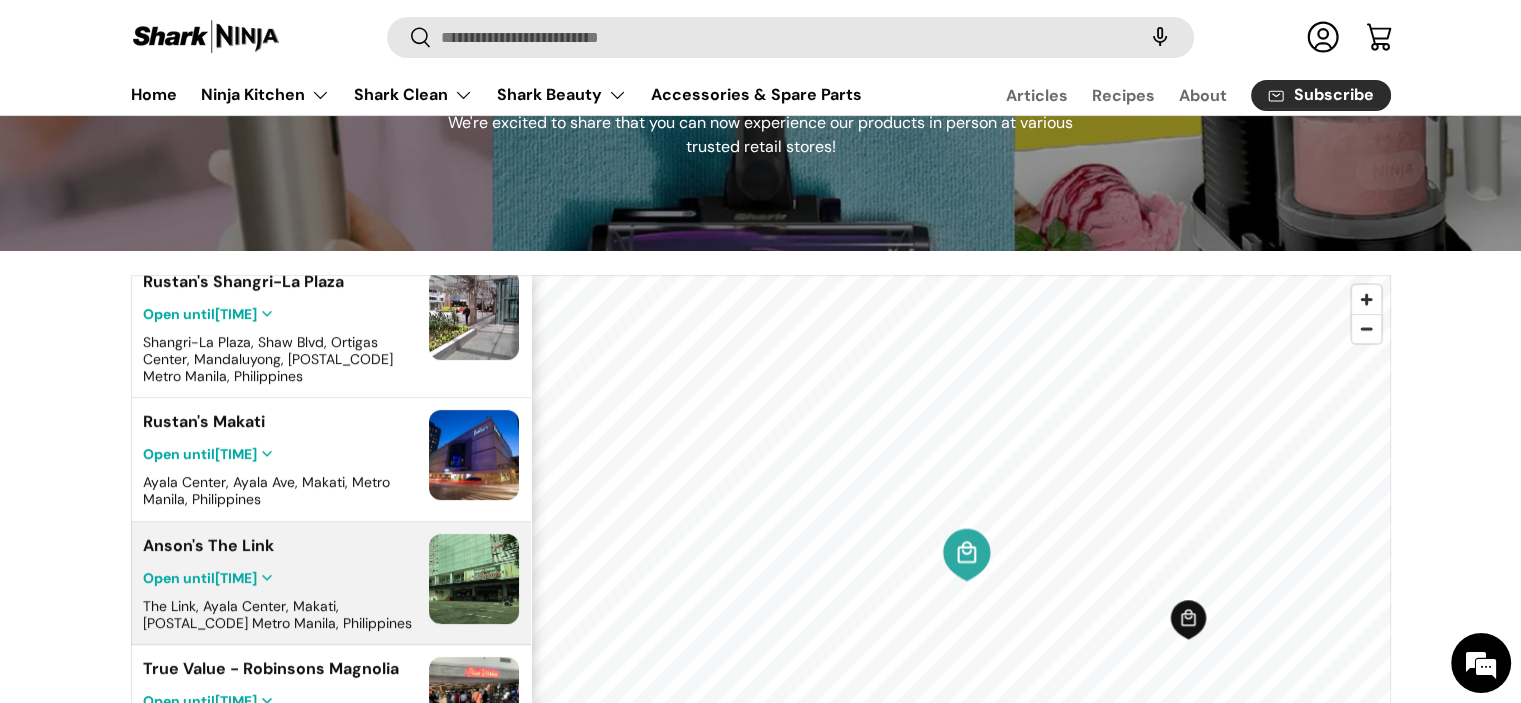 scroll, scrollTop: 459, scrollLeft: 0, axis: vertical 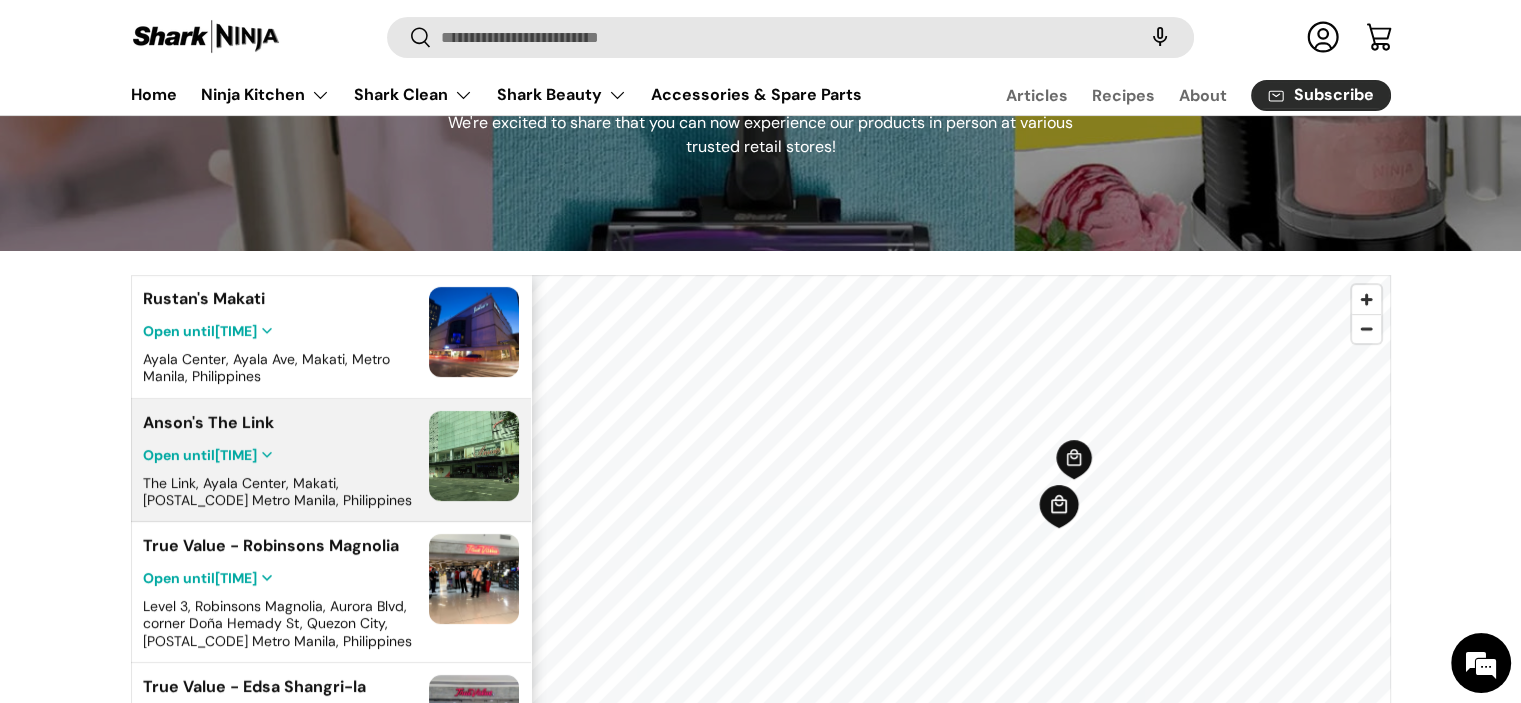 click 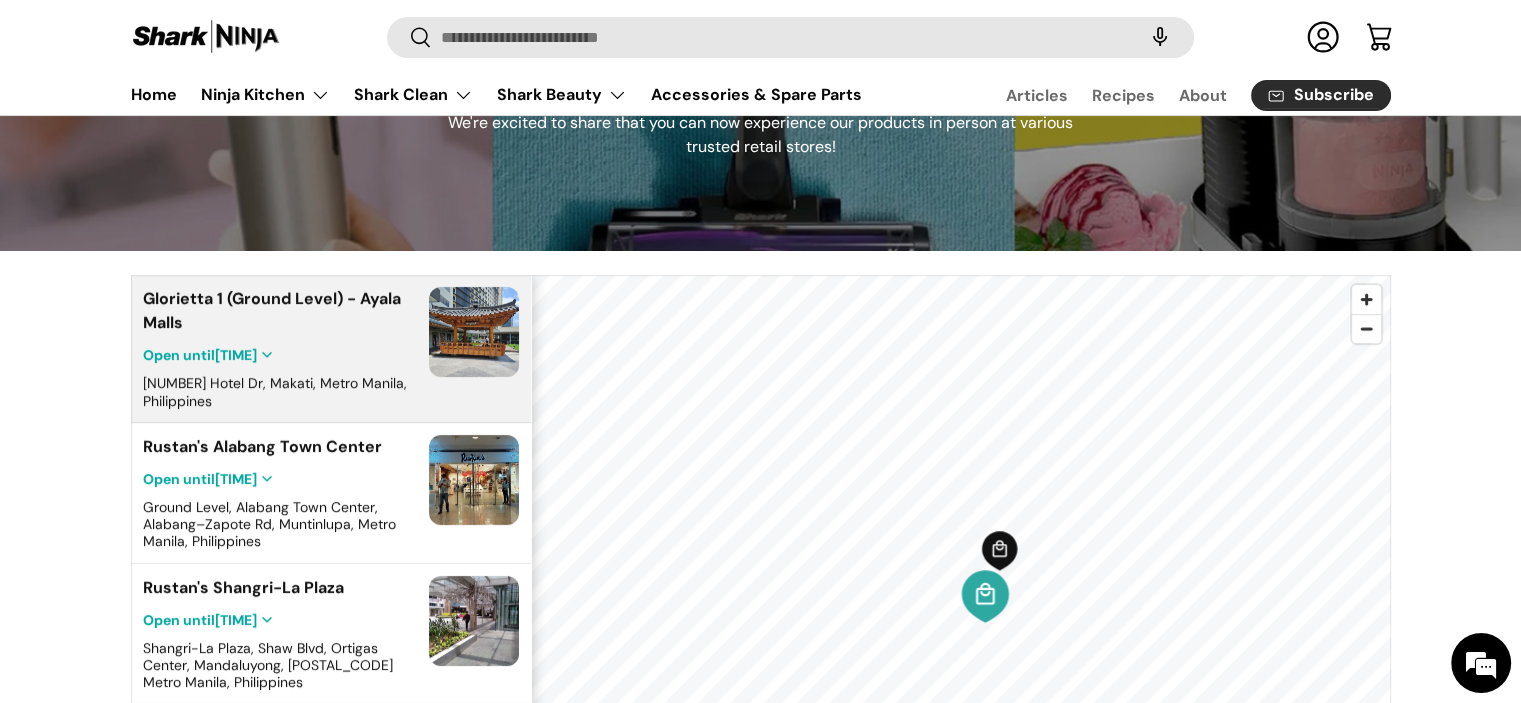 scroll, scrollTop: 0, scrollLeft: 0, axis: both 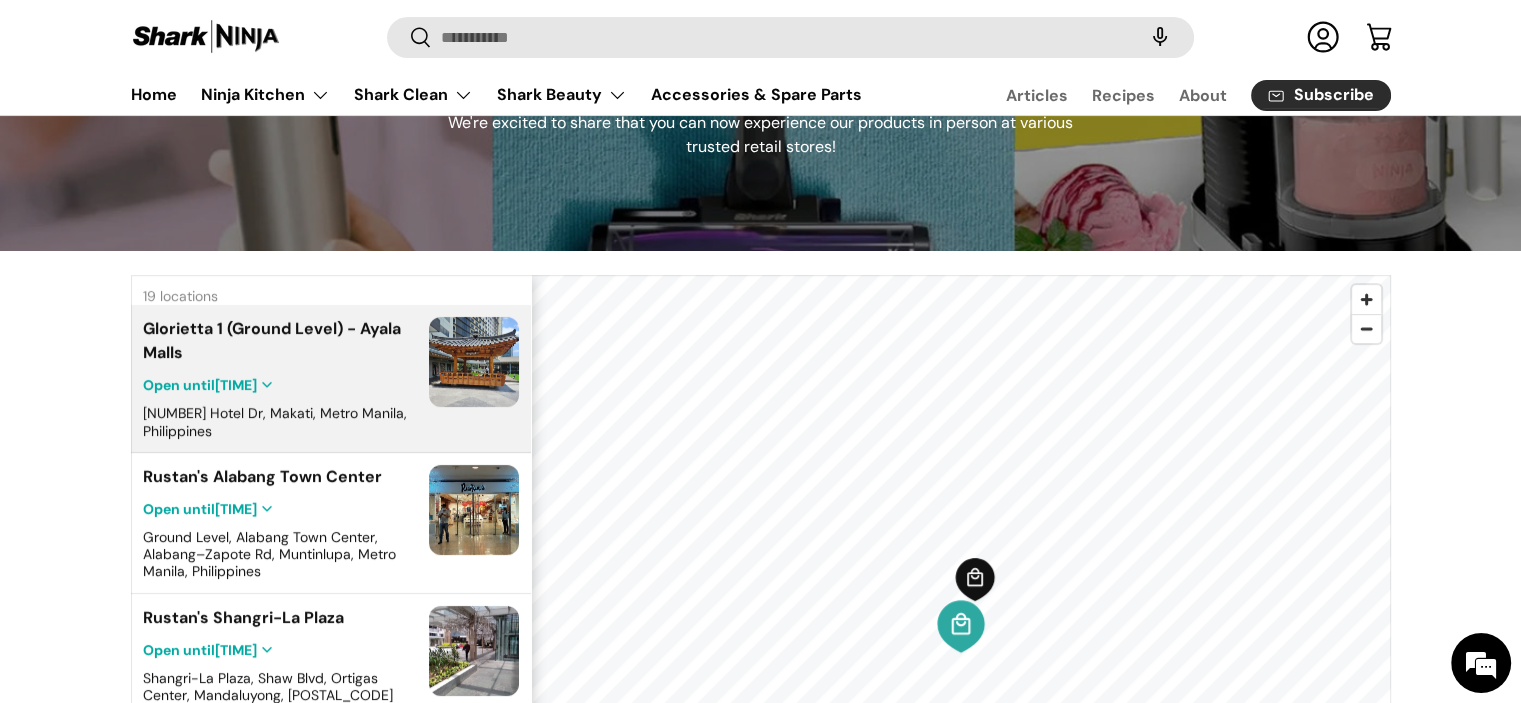 click 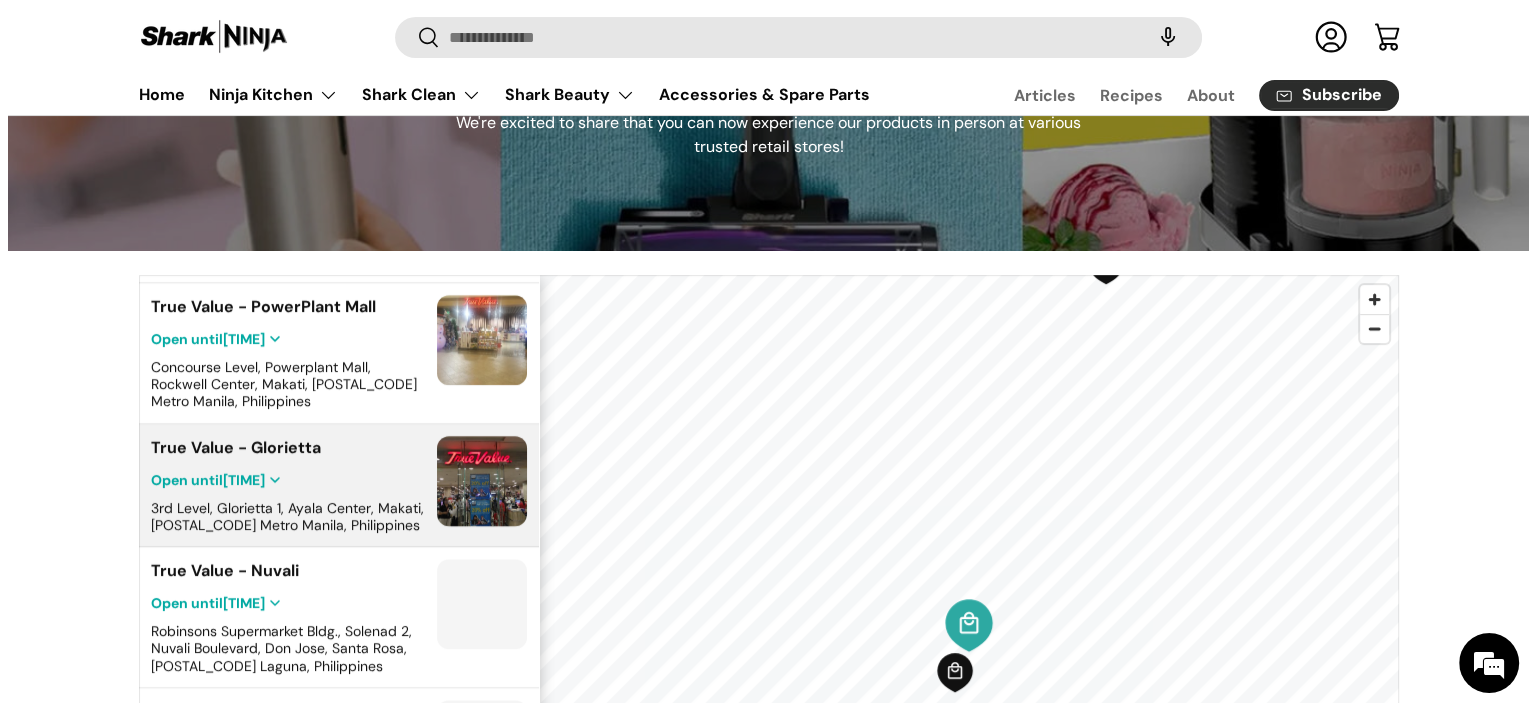 scroll, scrollTop: 1144, scrollLeft: 0, axis: vertical 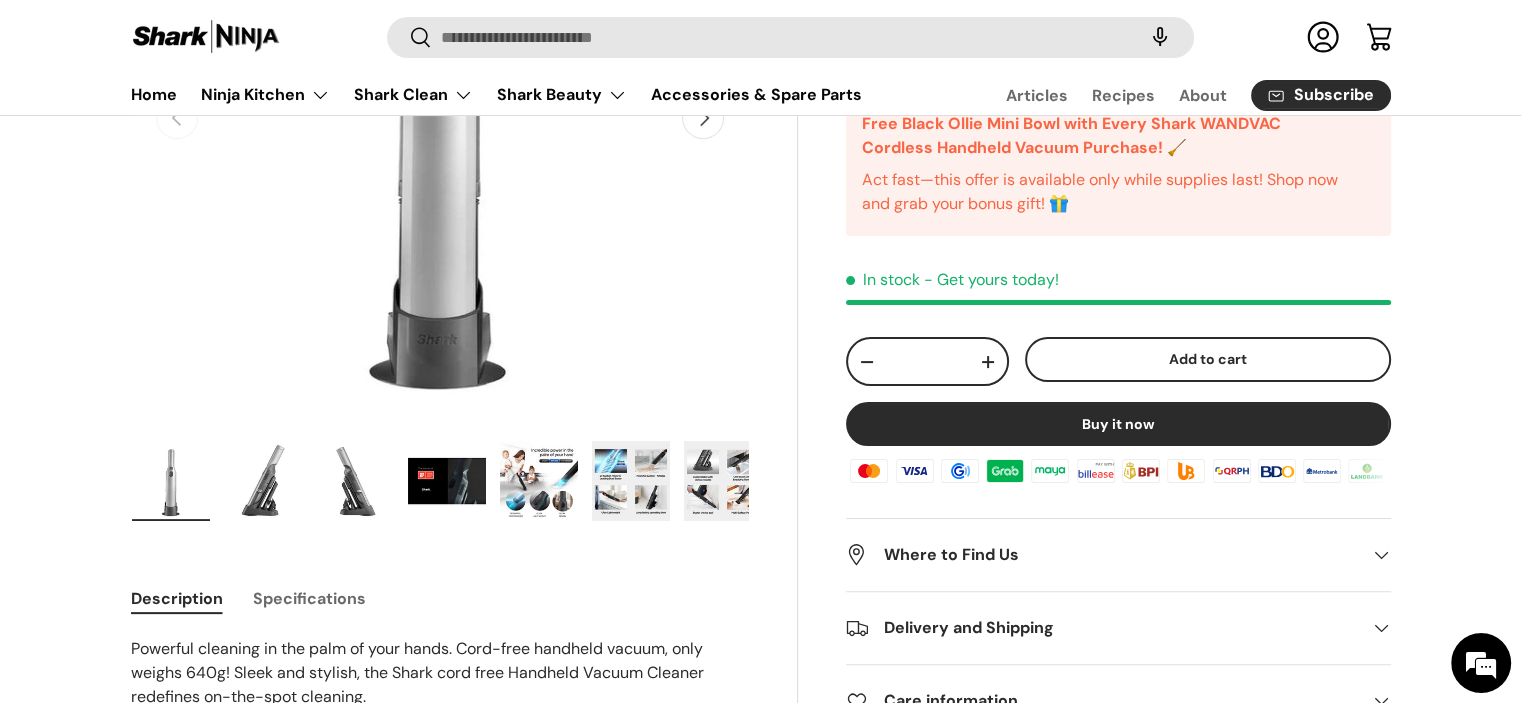 click at bounding box center [539, 481] 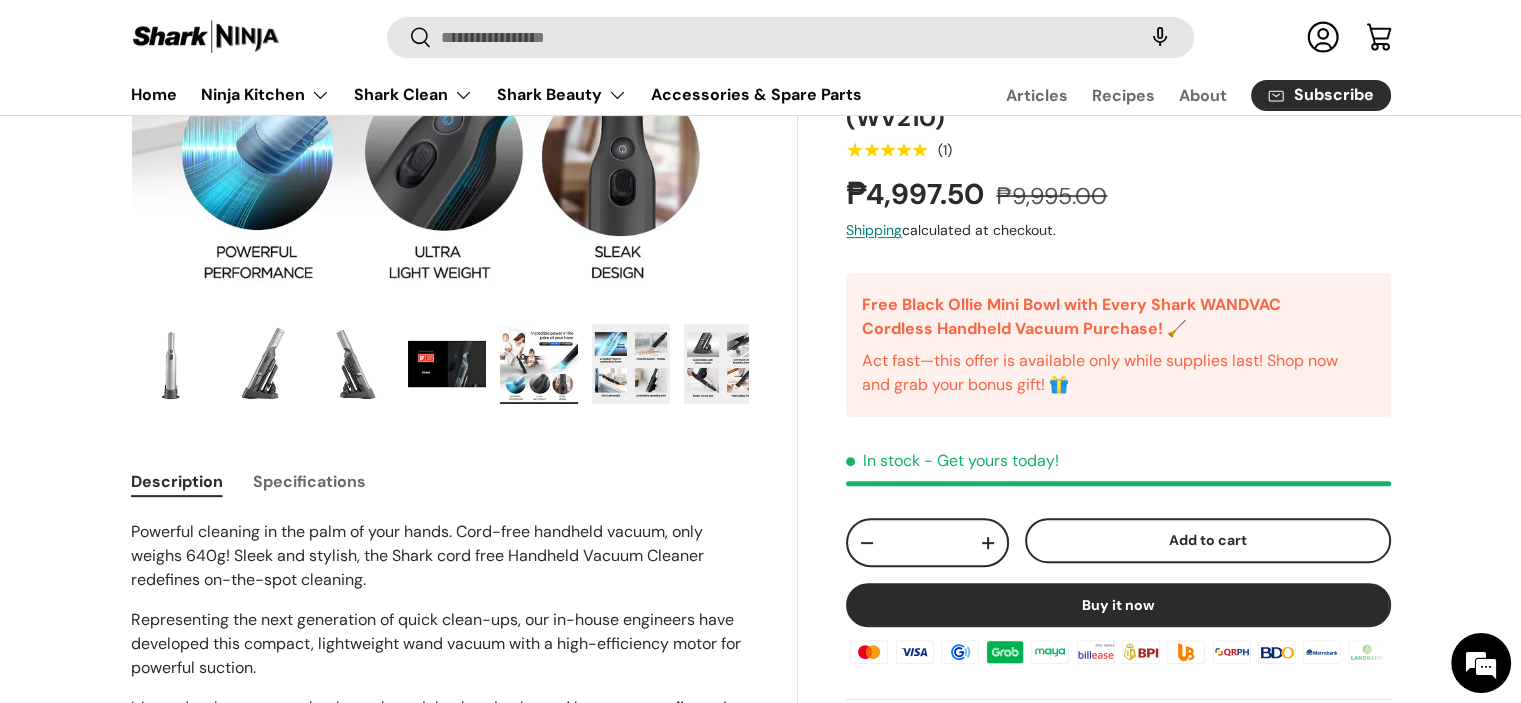 scroll, scrollTop: 300, scrollLeft: 0, axis: vertical 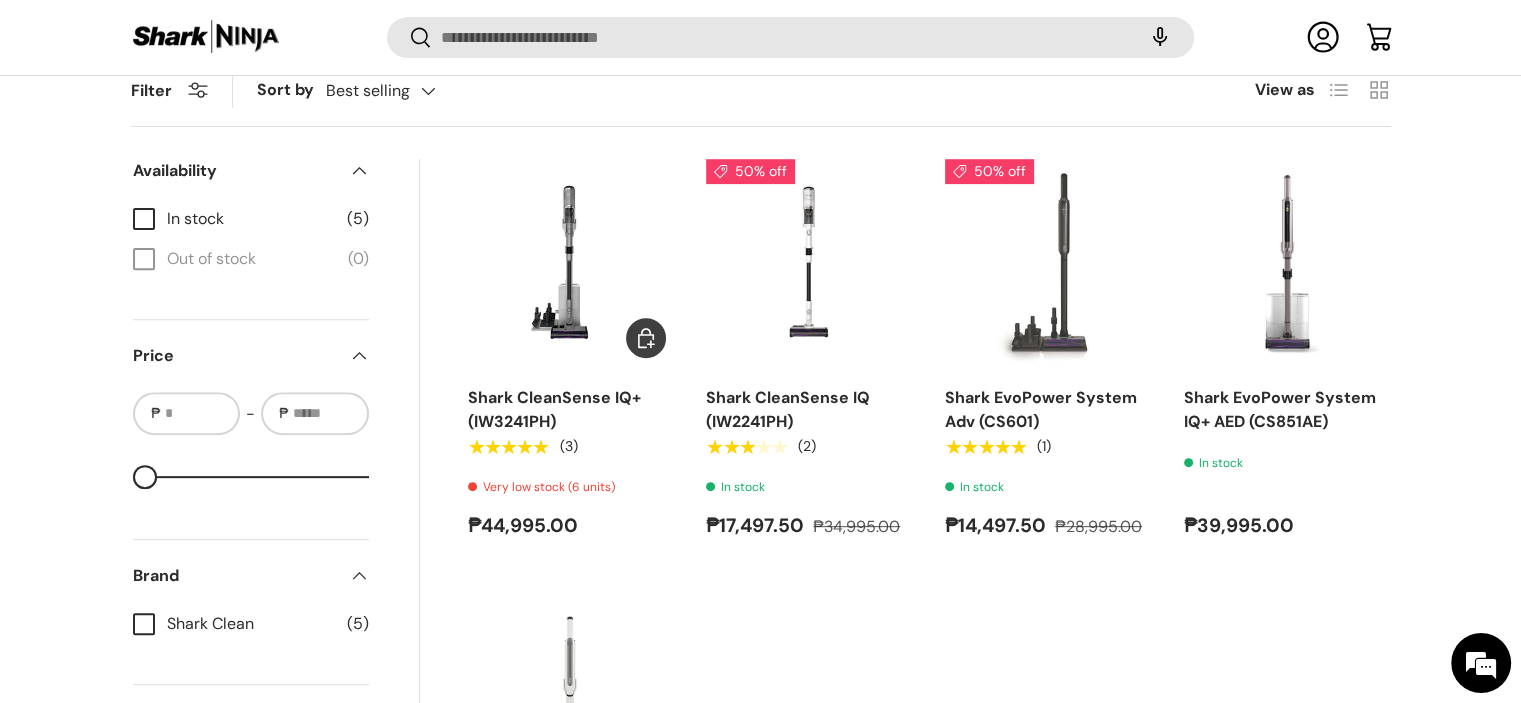 click at bounding box center [0, 0] 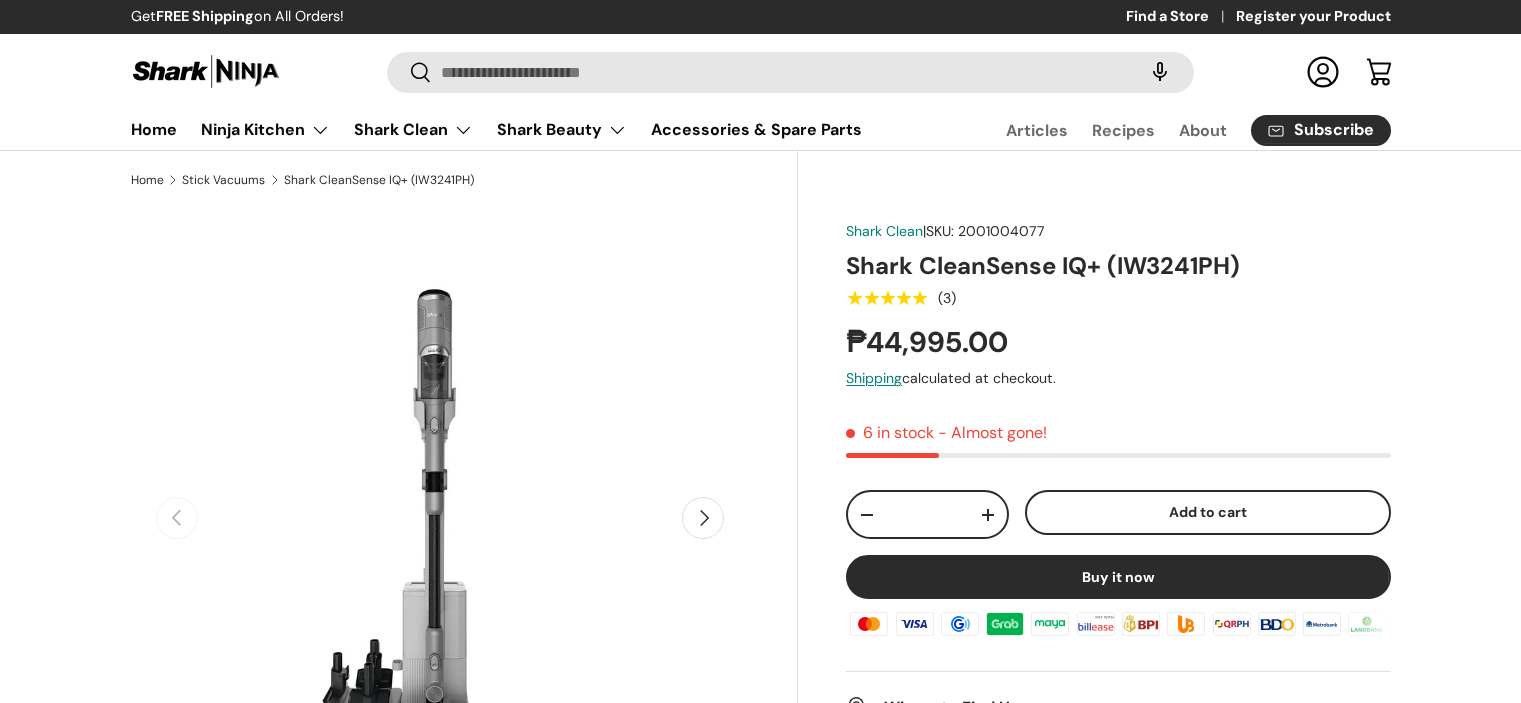 scroll, scrollTop: 300, scrollLeft: 0, axis: vertical 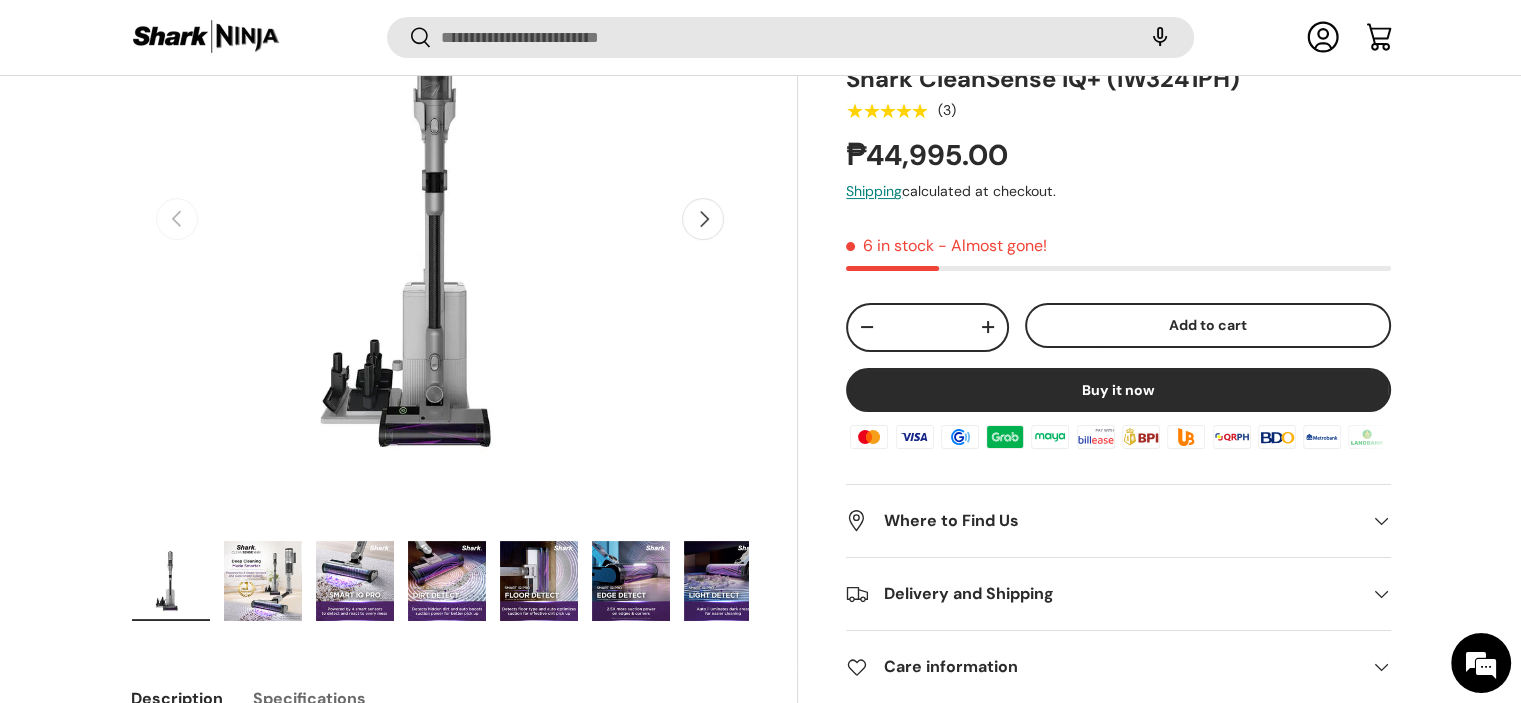 click at bounding box center (263, 581) 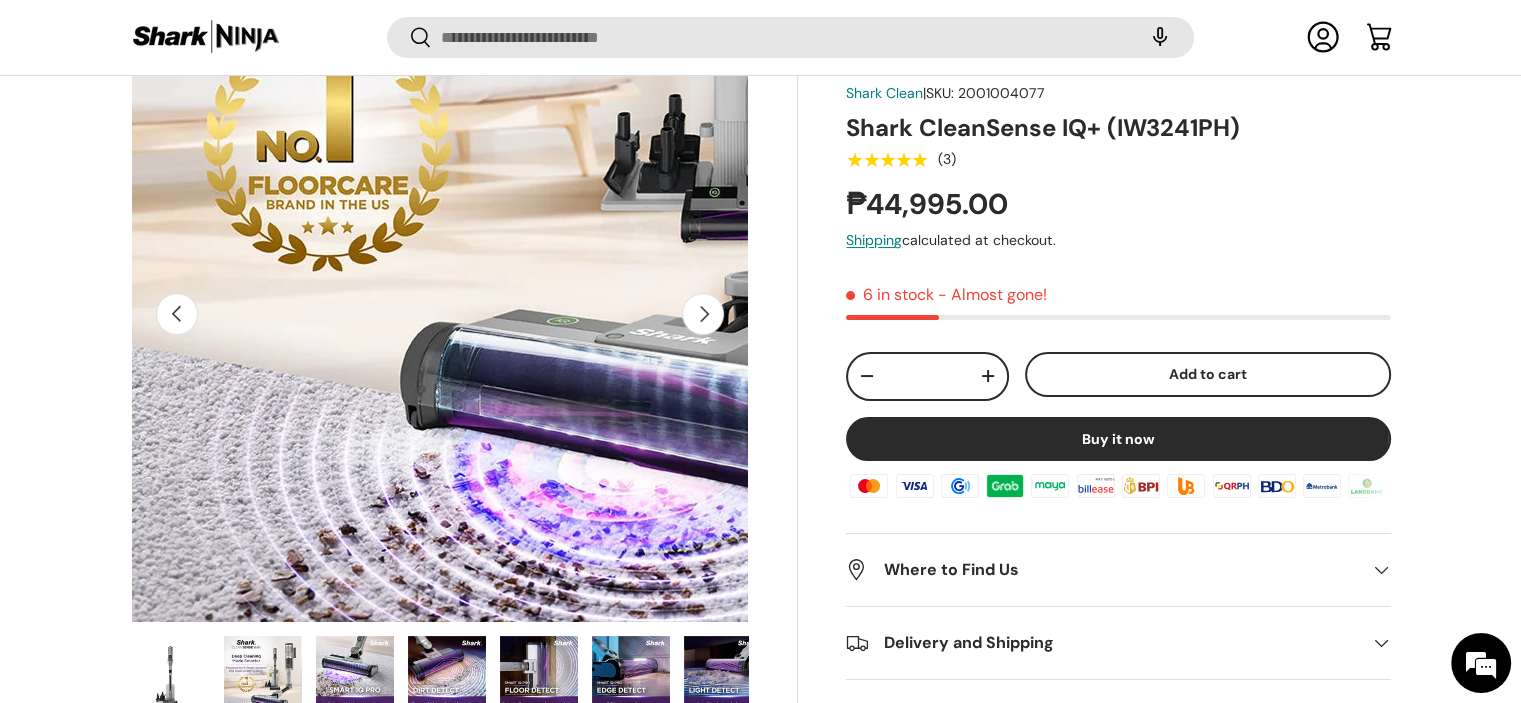 scroll, scrollTop: 295, scrollLeft: 0, axis: vertical 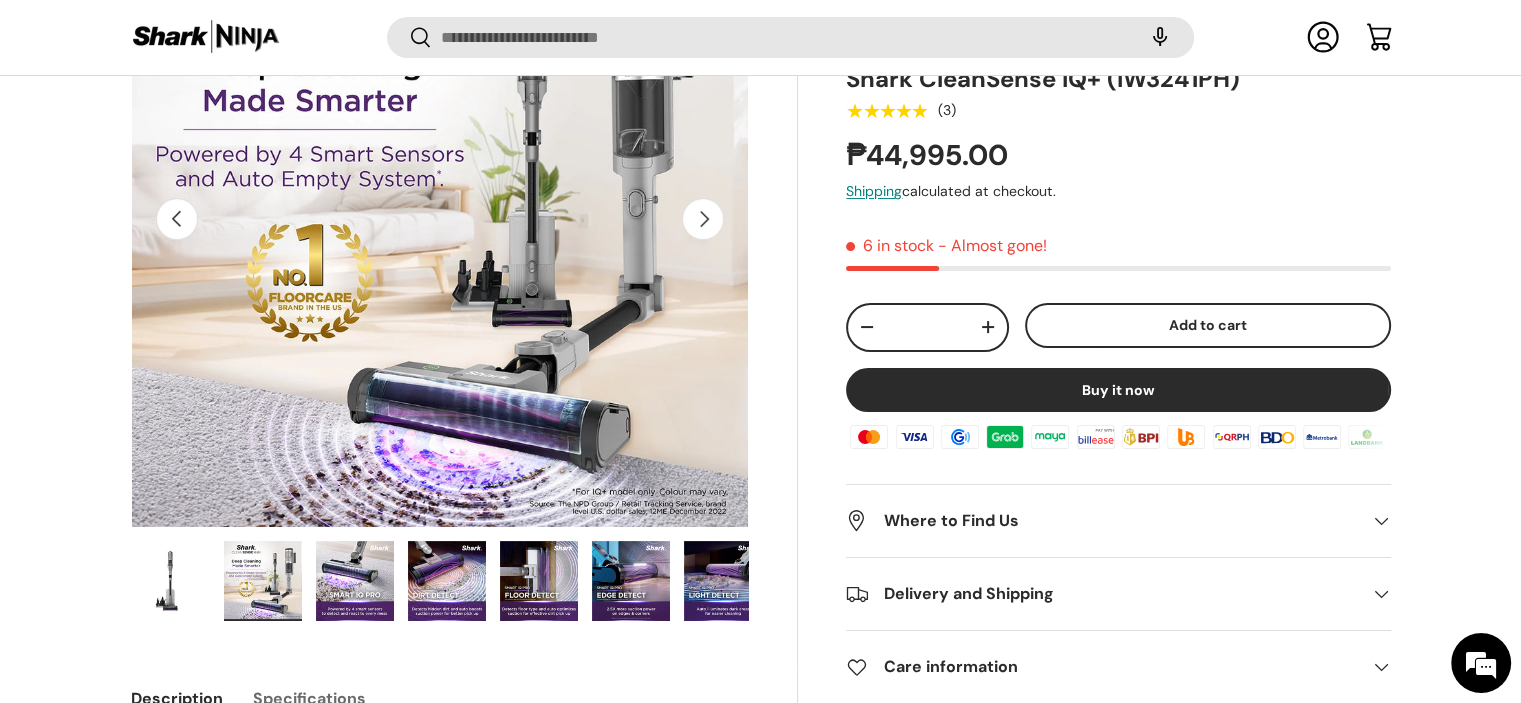 drag, startPoint x: 364, startPoint y: 603, endPoint x: 410, endPoint y: 596, distance: 46.52956 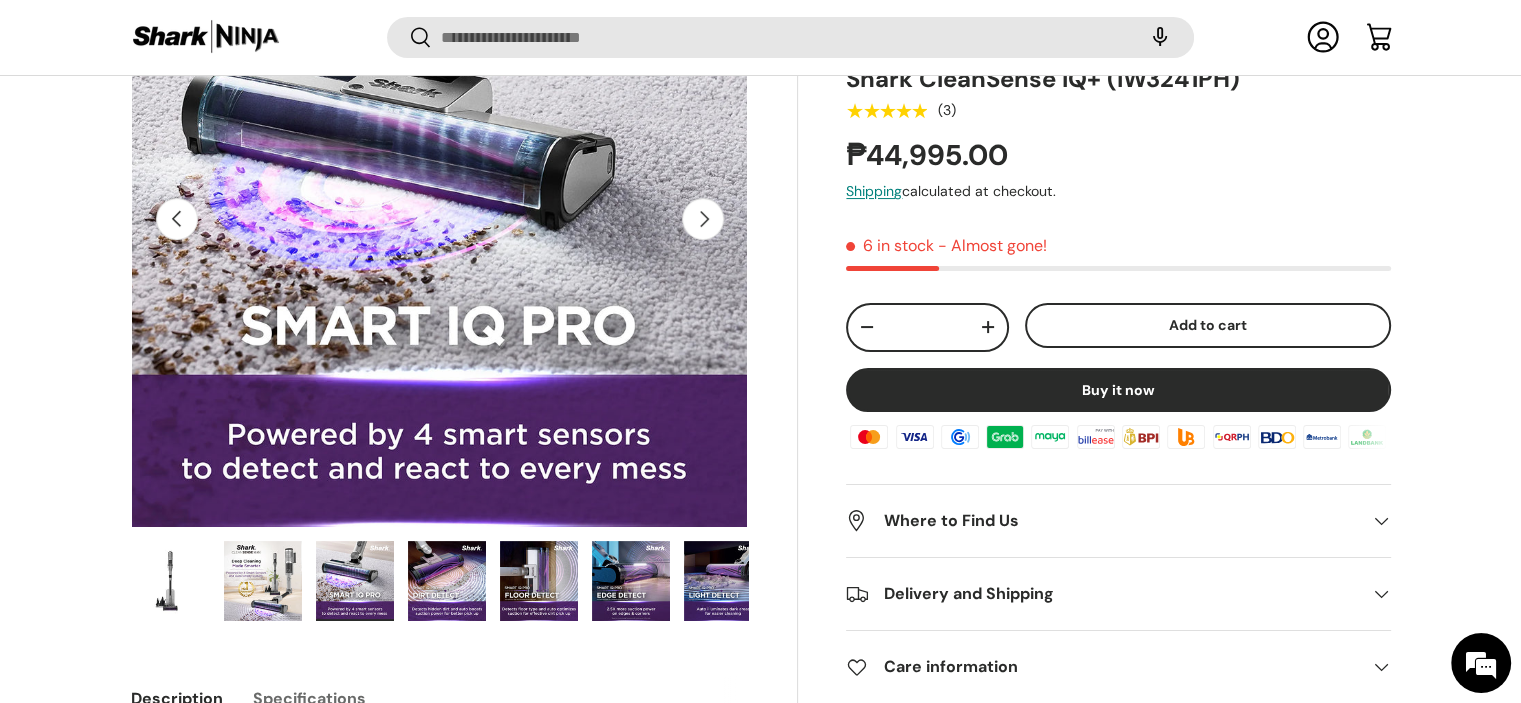click at bounding box center (447, 581) 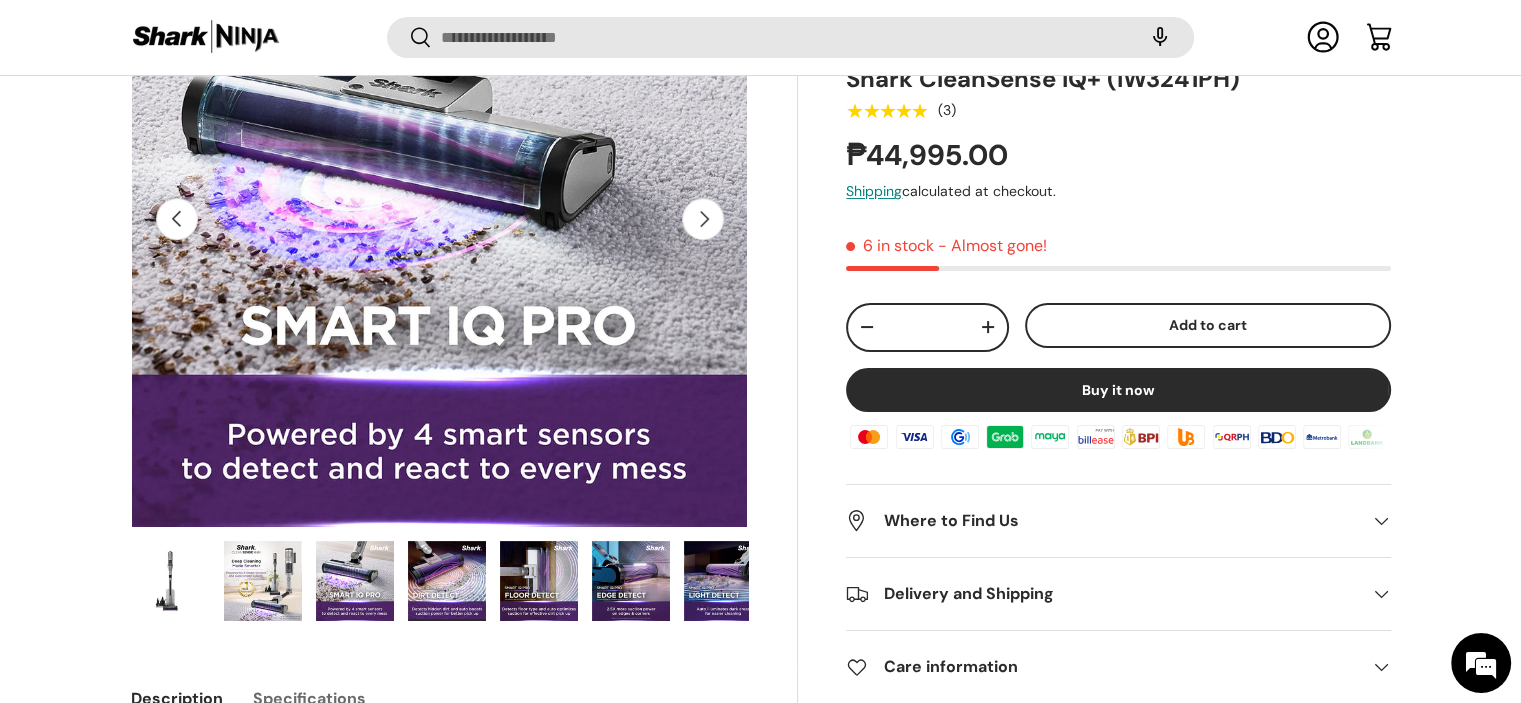 scroll, scrollTop: 0, scrollLeft: 1888, axis: horizontal 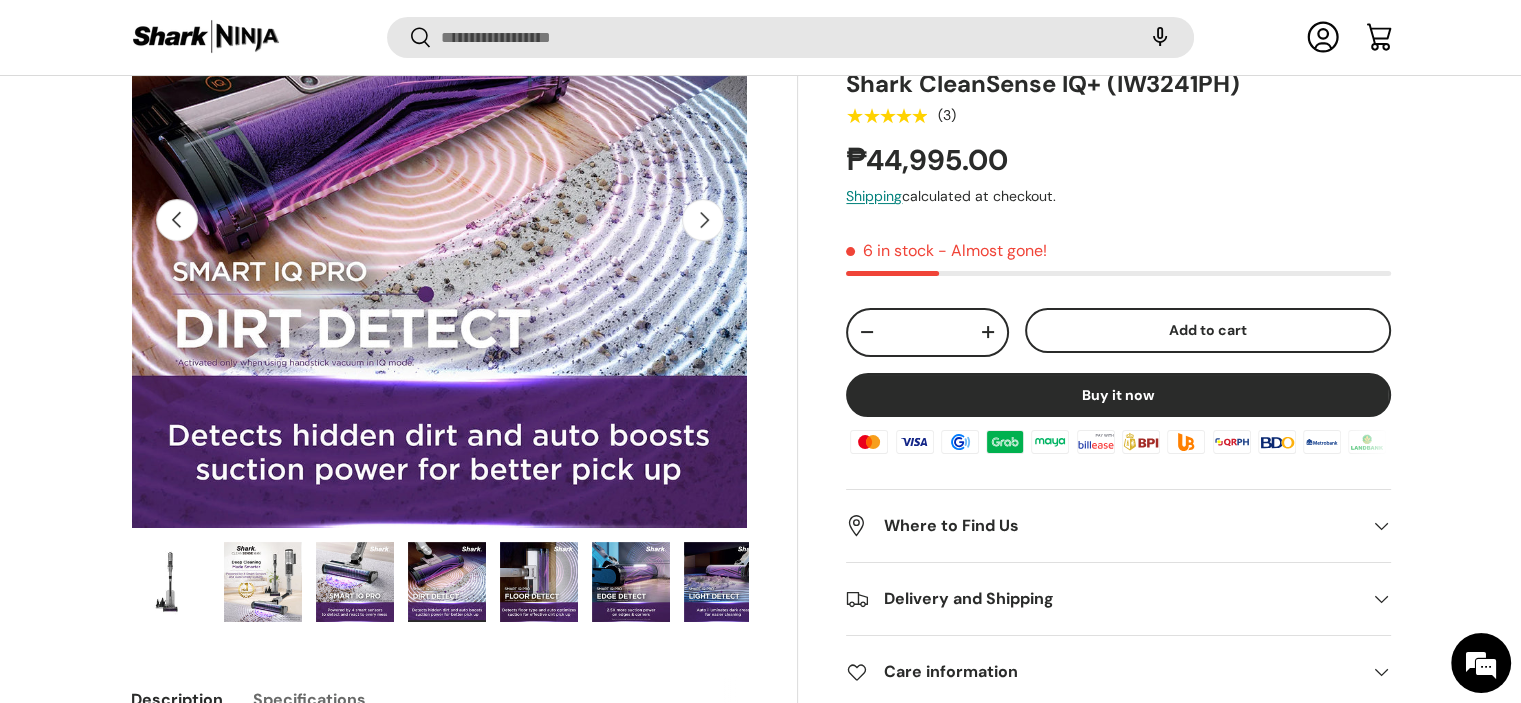 click at bounding box center (539, 582) 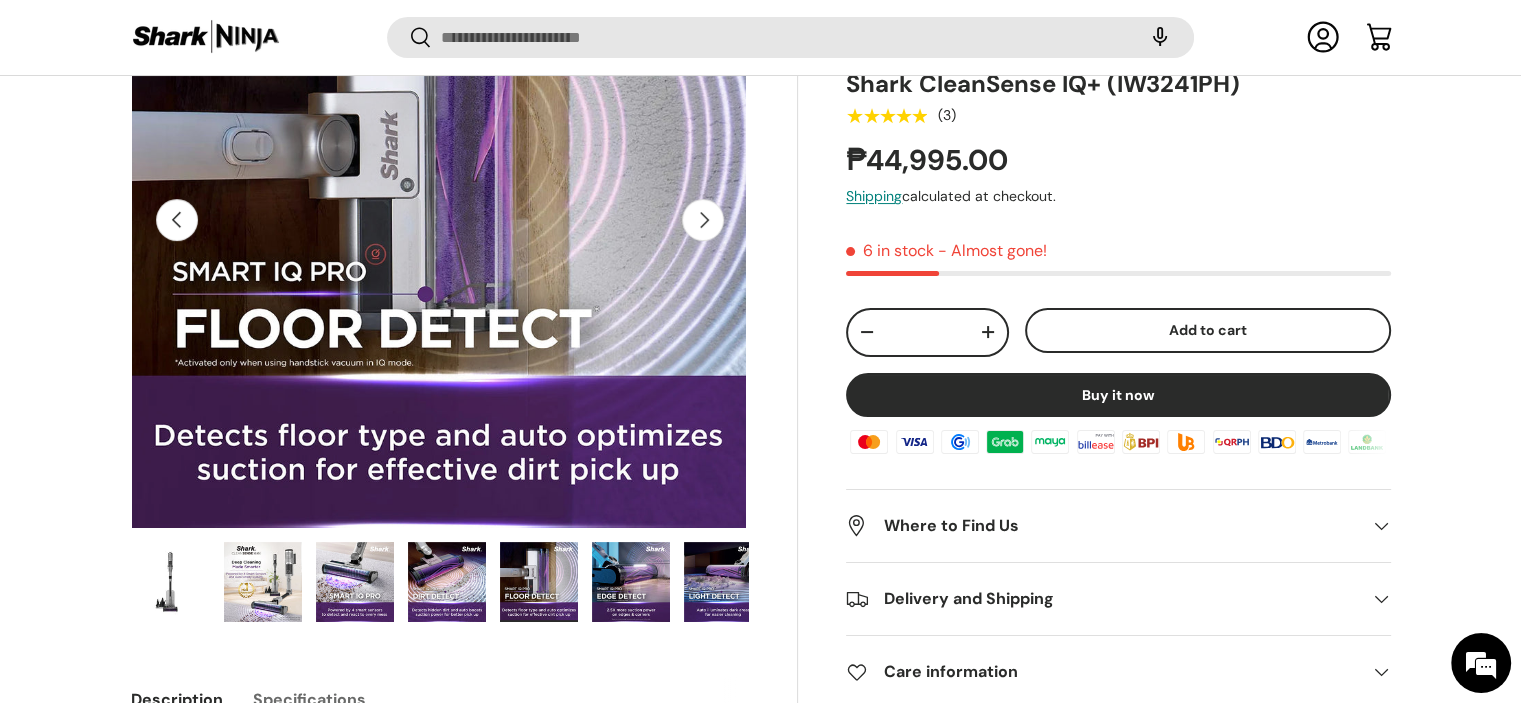 click at bounding box center (631, 582) 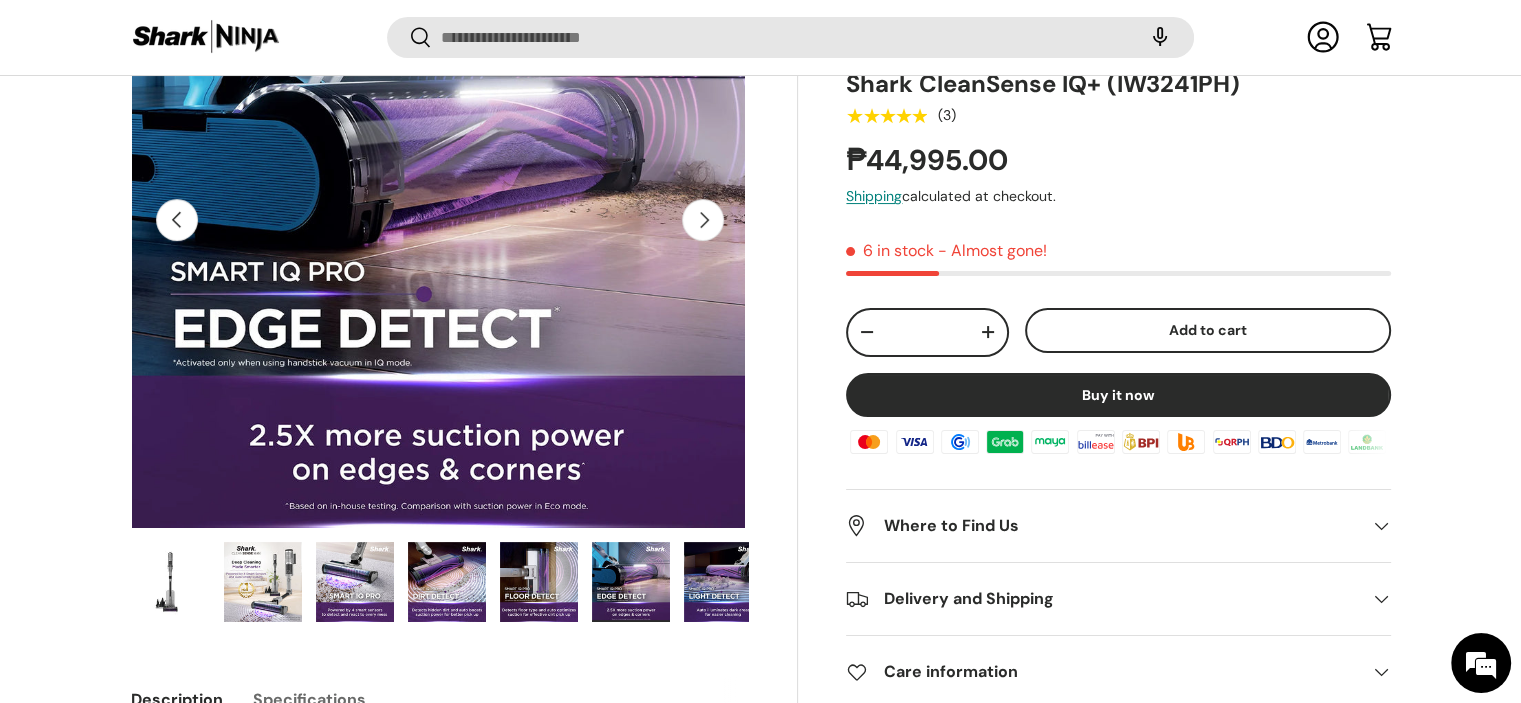 click at bounding box center (723, 582) 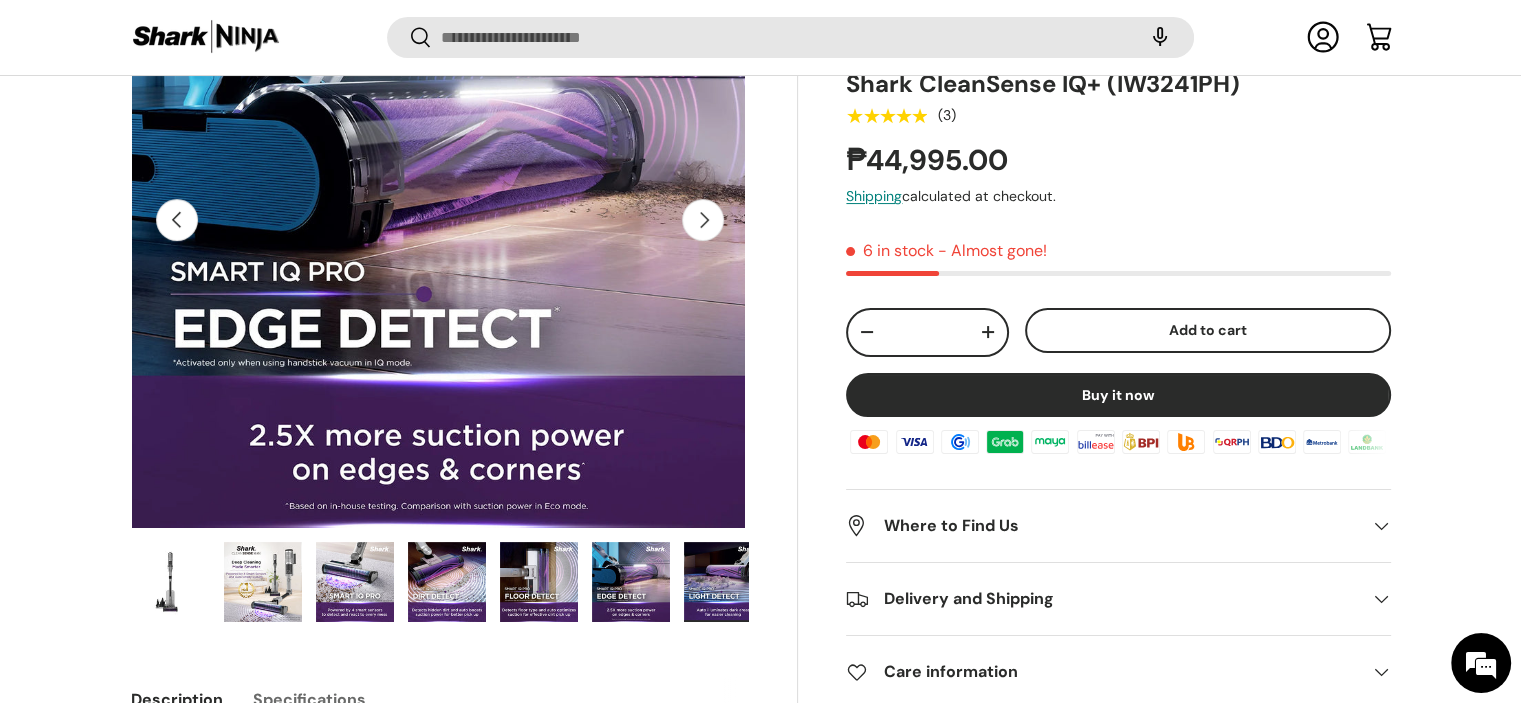 scroll, scrollTop: 0, scrollLeft: 3776, axis: horizontal 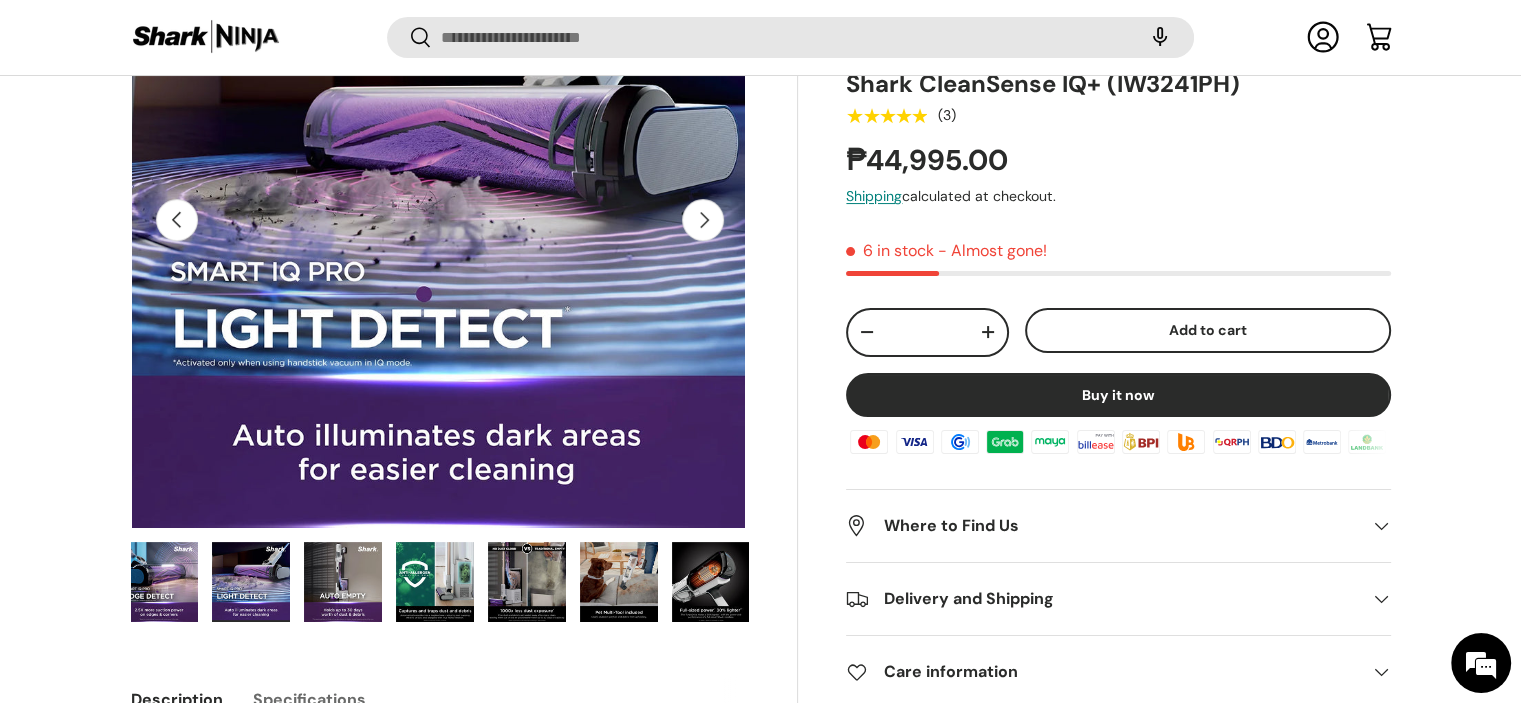 click at bounding box center [711, 582] 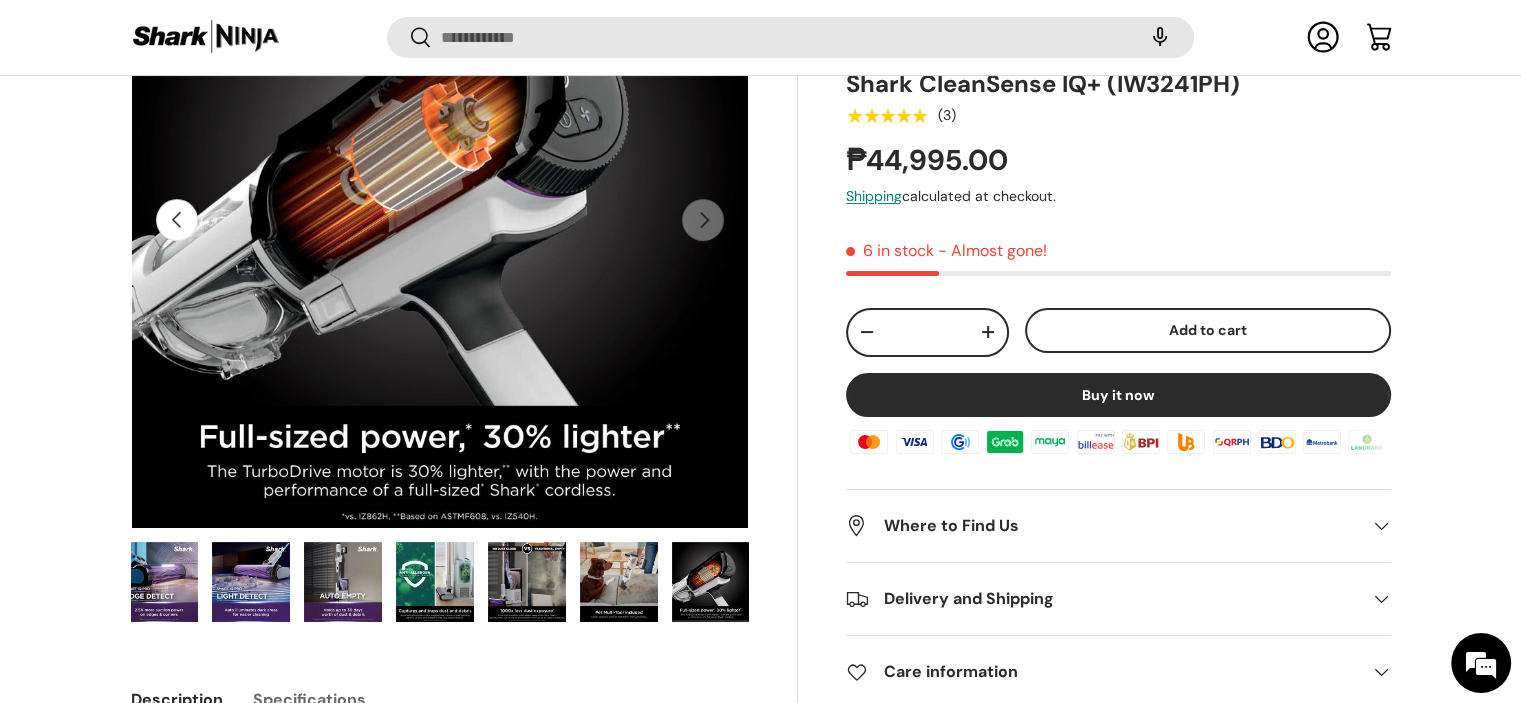 click at bounding box center (619, 582) 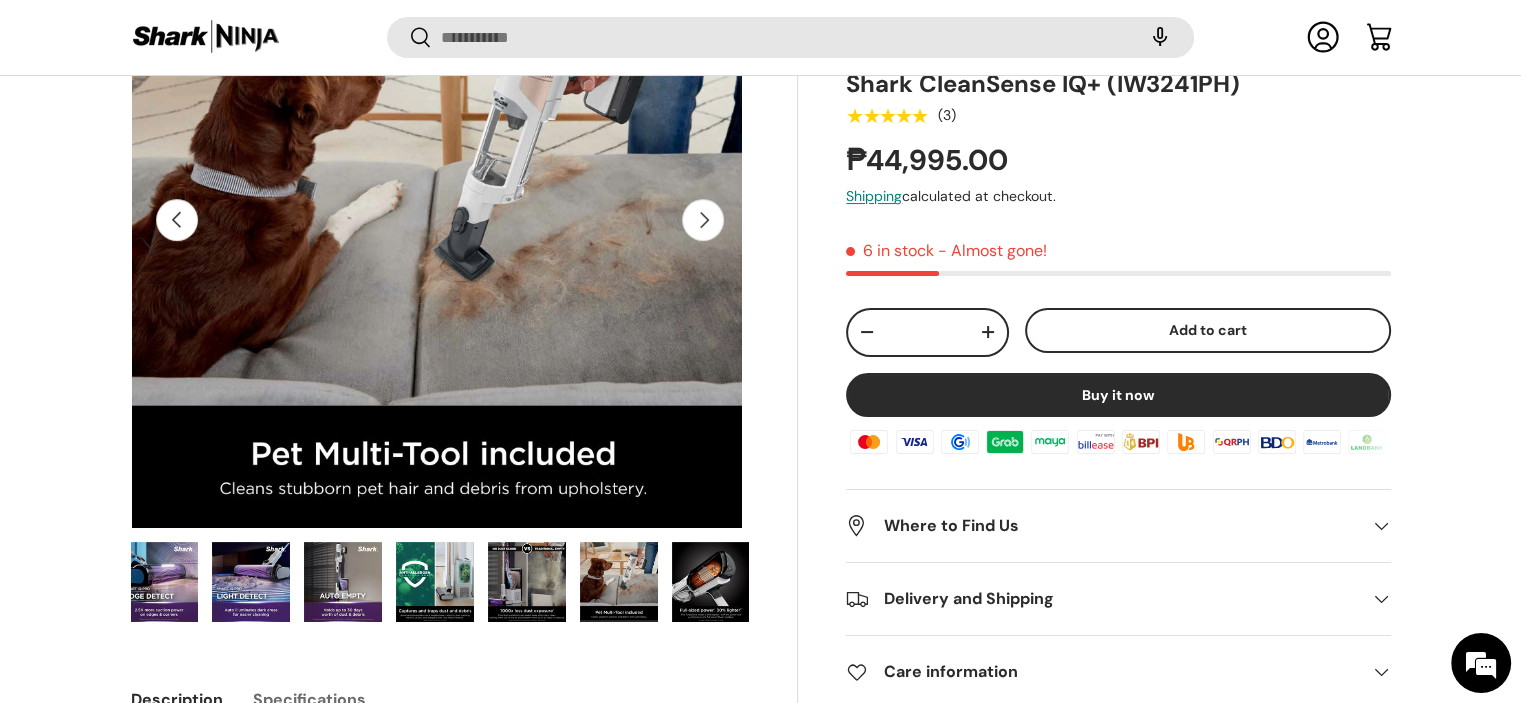 click at bounding box center [527, 582] 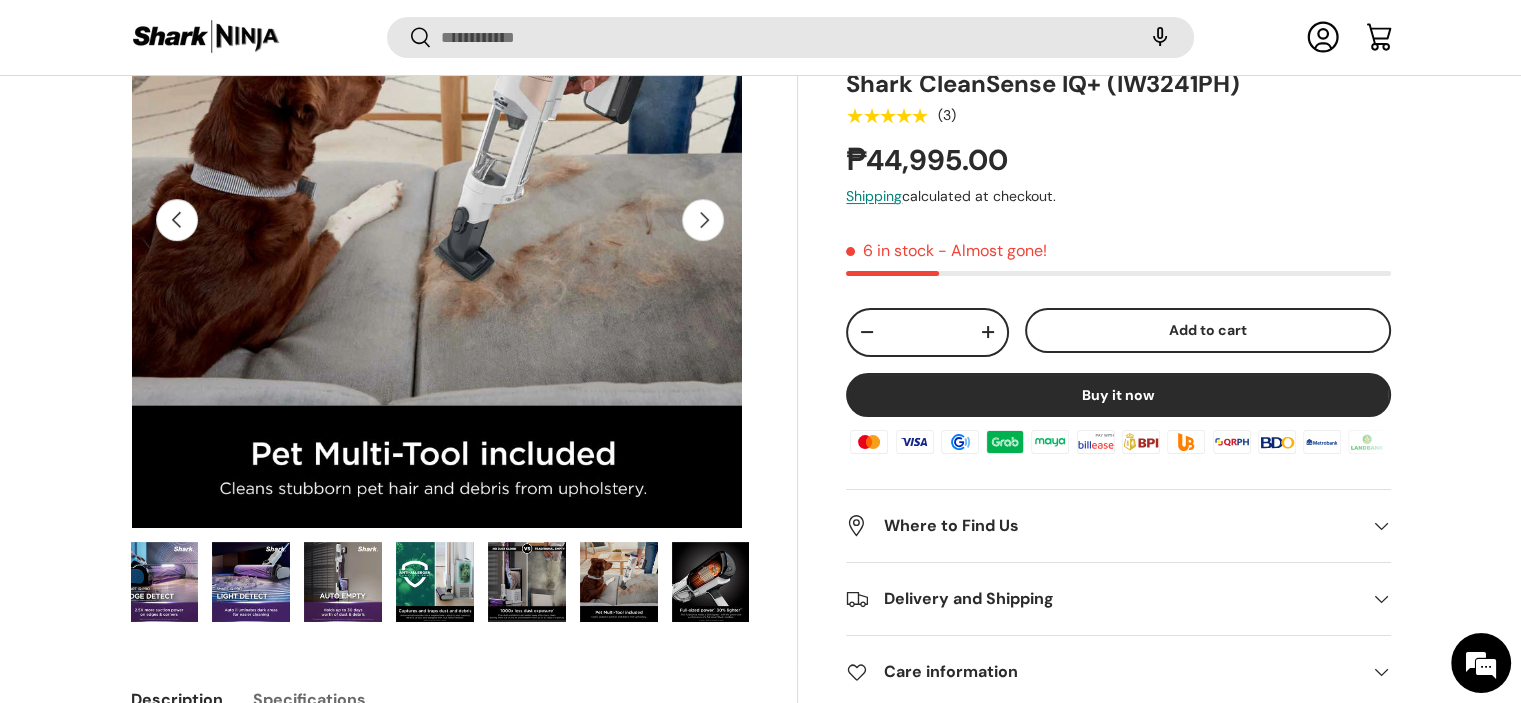 scroll, scrollTop: 0, scrollLeft: 5664, axis: horizontal 